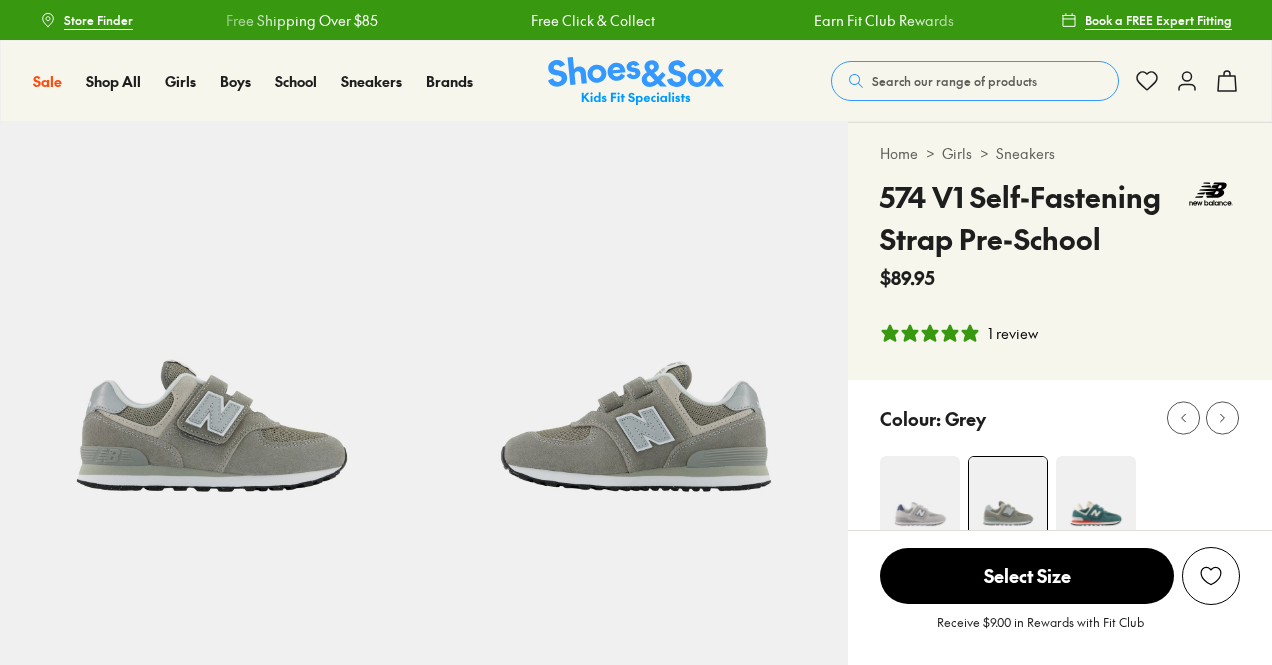 select on "*" 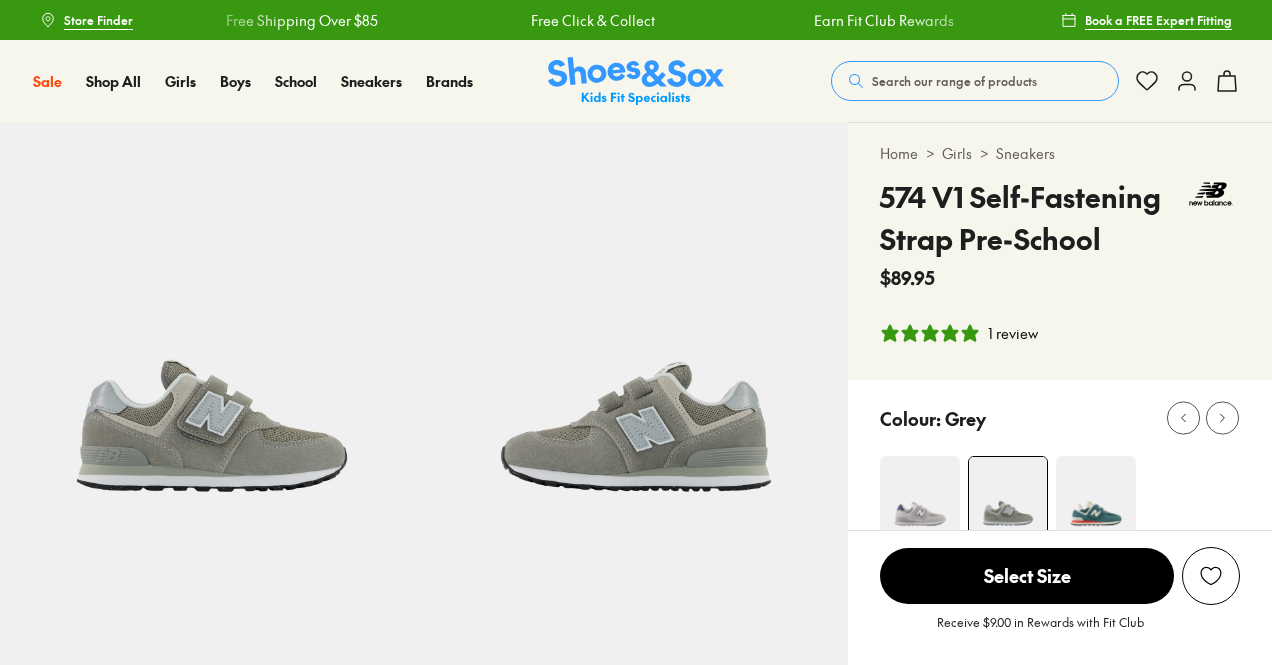 scroll, scrollTop: 200, scrollLeft: 0, axis: vertical 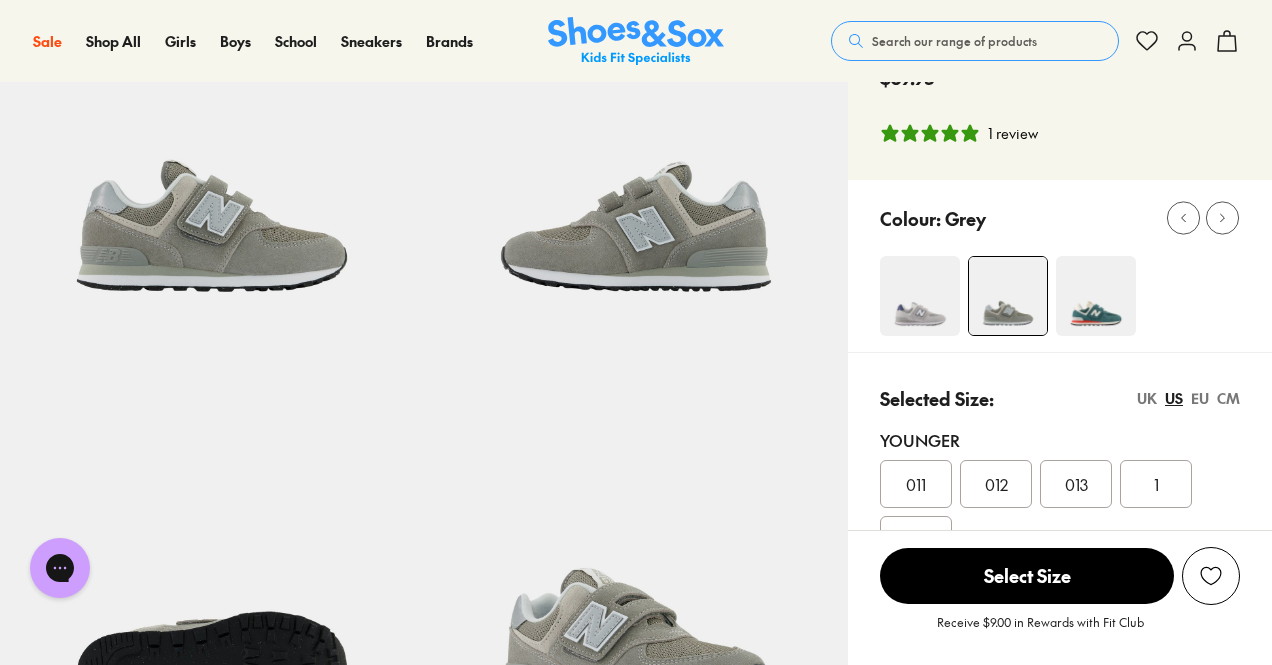 click on "Search our range of products" at bounding box center [954, 41] 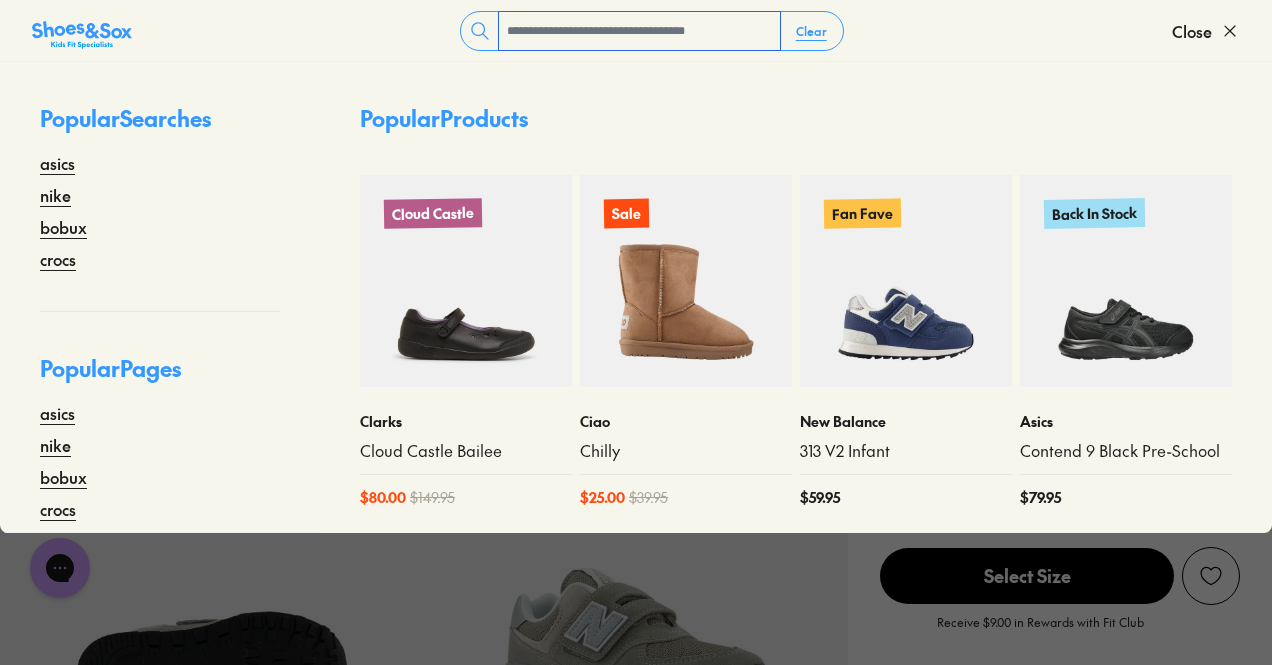 paste on "********" 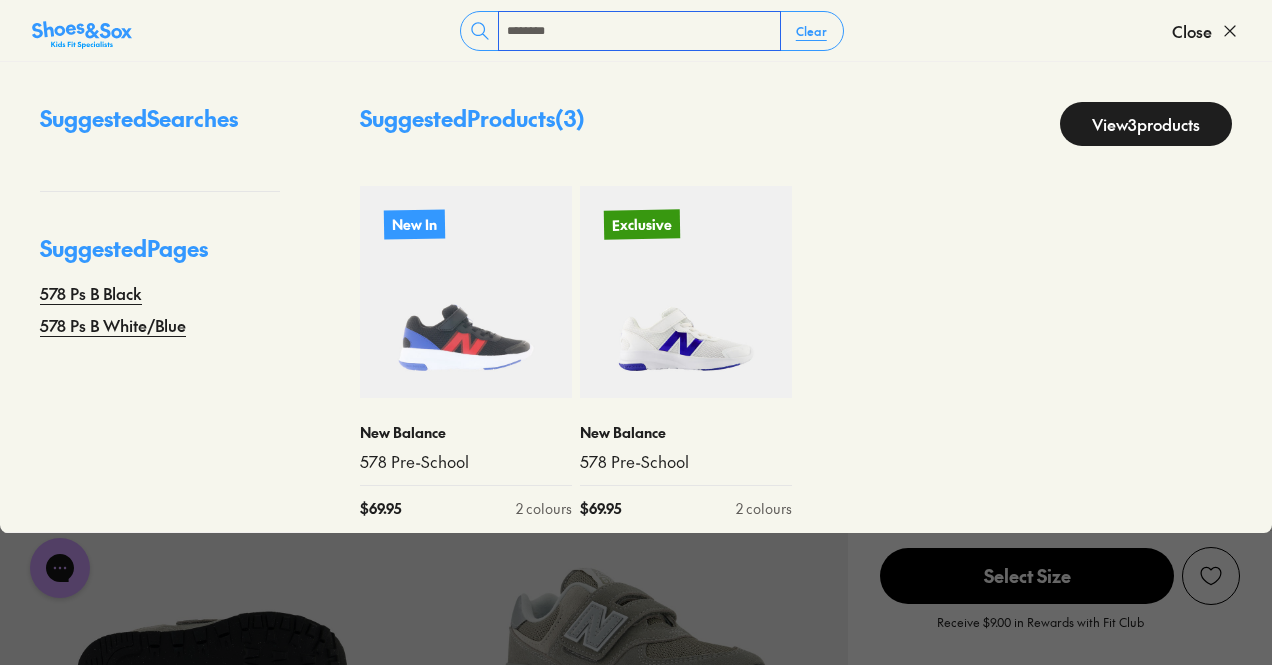 type on "********" 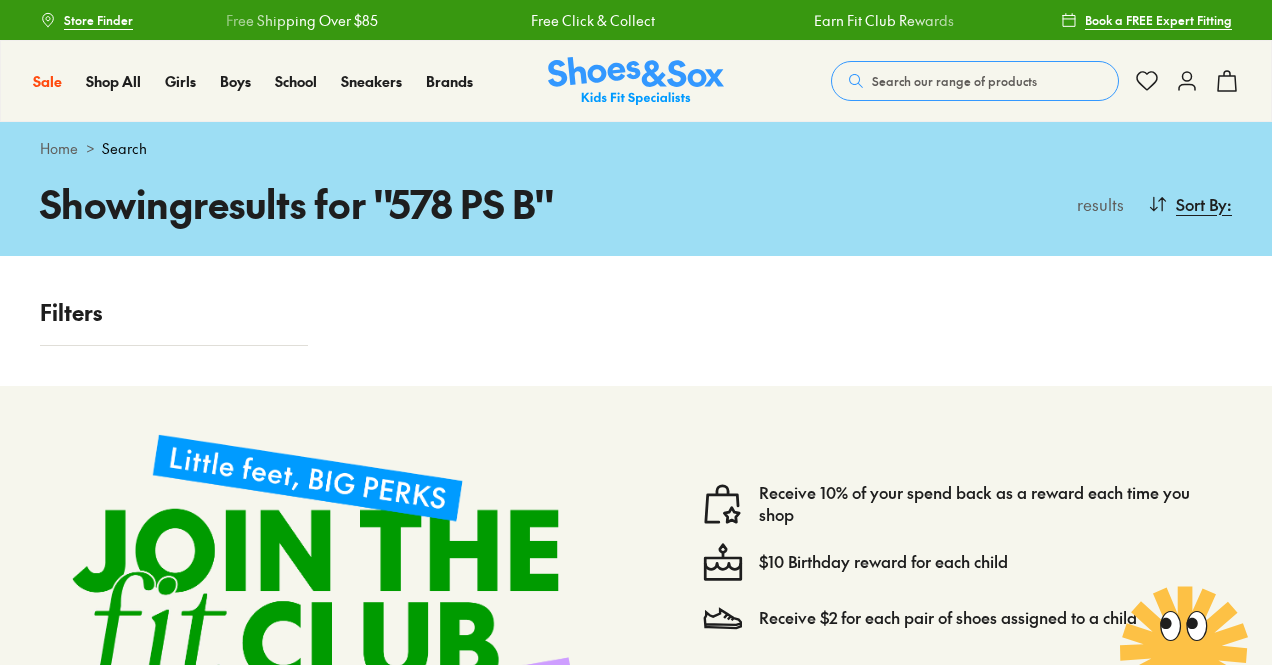 scroll, scrollTop: 0, scrollLeft: 0, axis: both 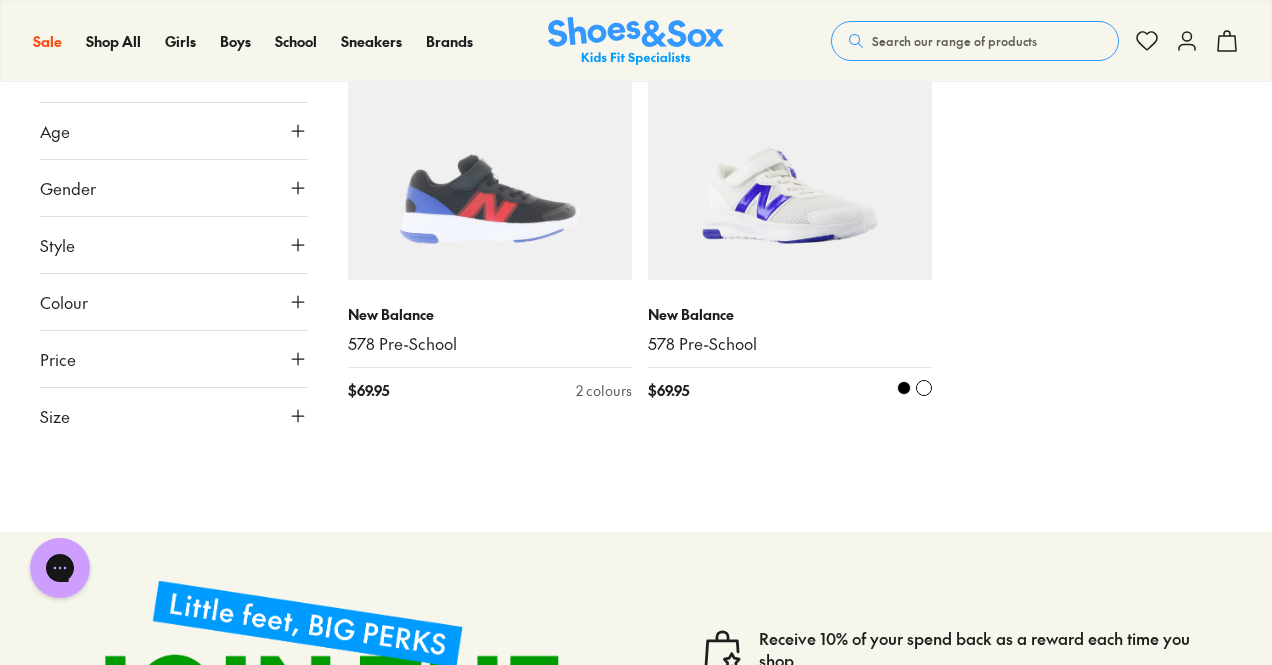 click at bounding box center [790, 138] 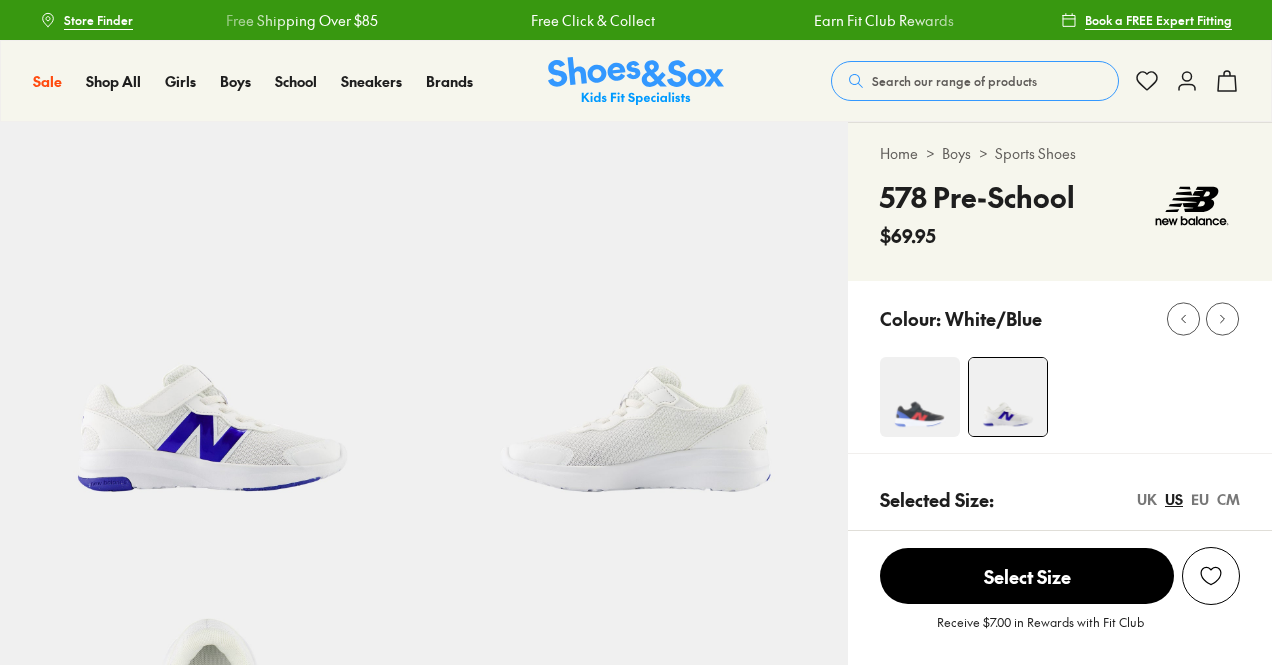 scroll, scrollTop: 0, scrollLeft: 0, axis: both 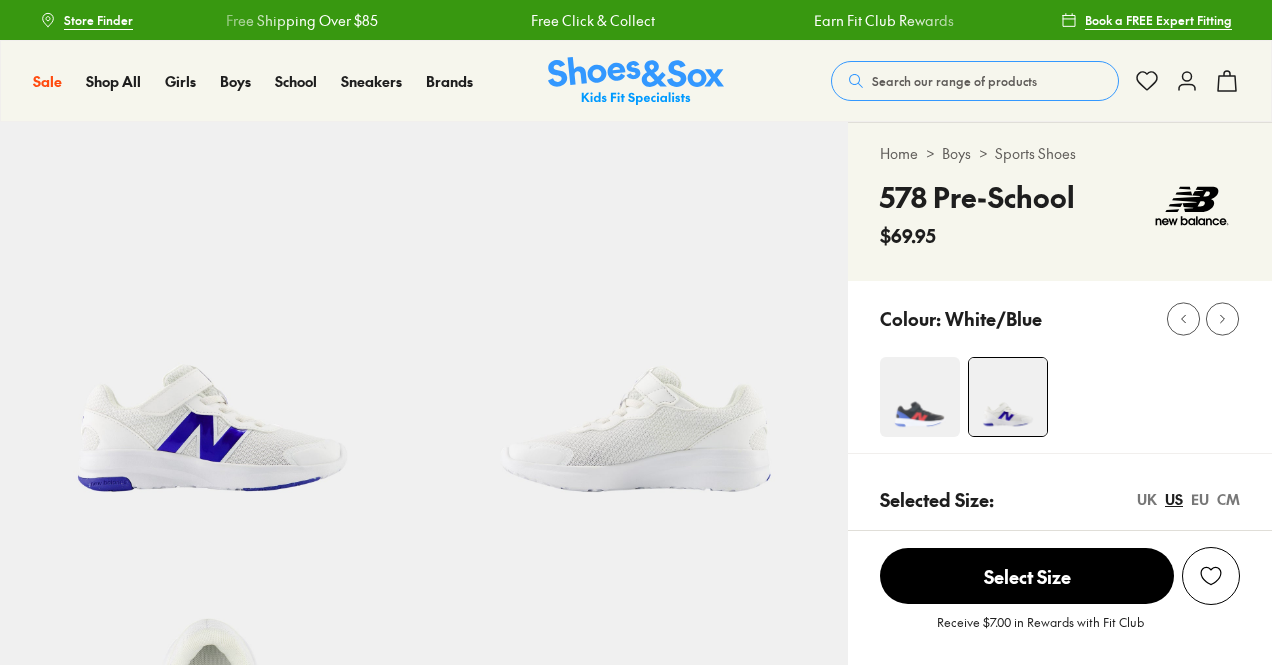 select on "*" 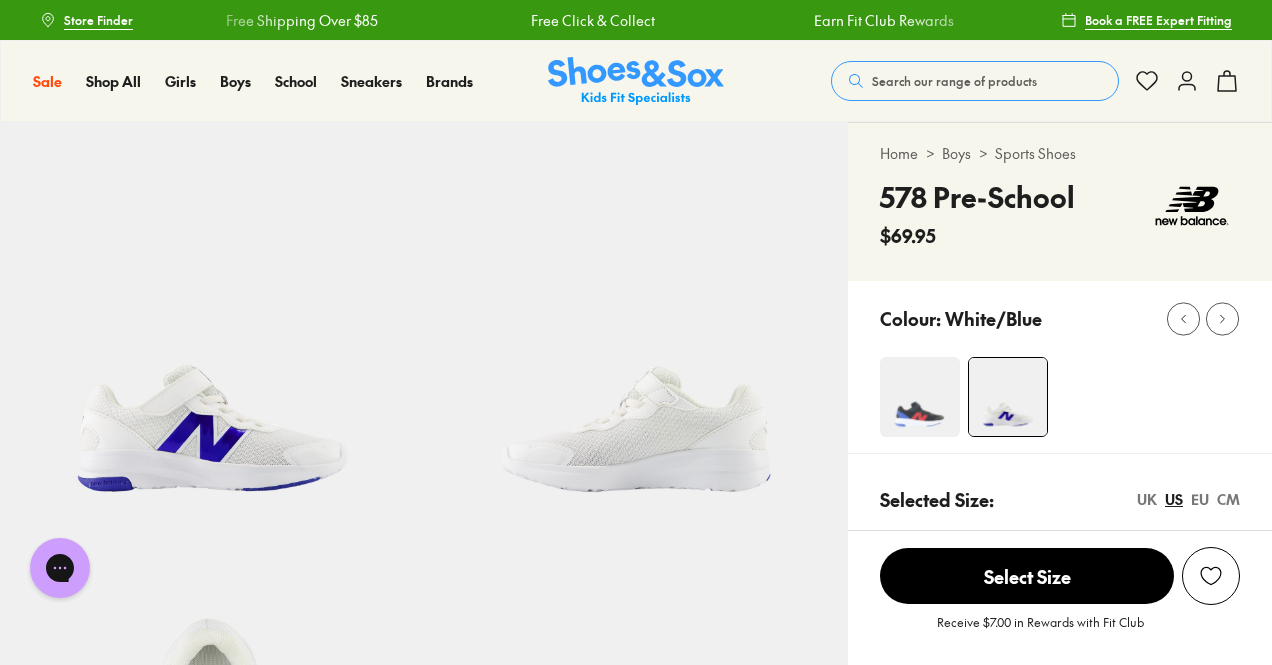scroll, scrollTop: 0, scrollLeft: 0, axis: both 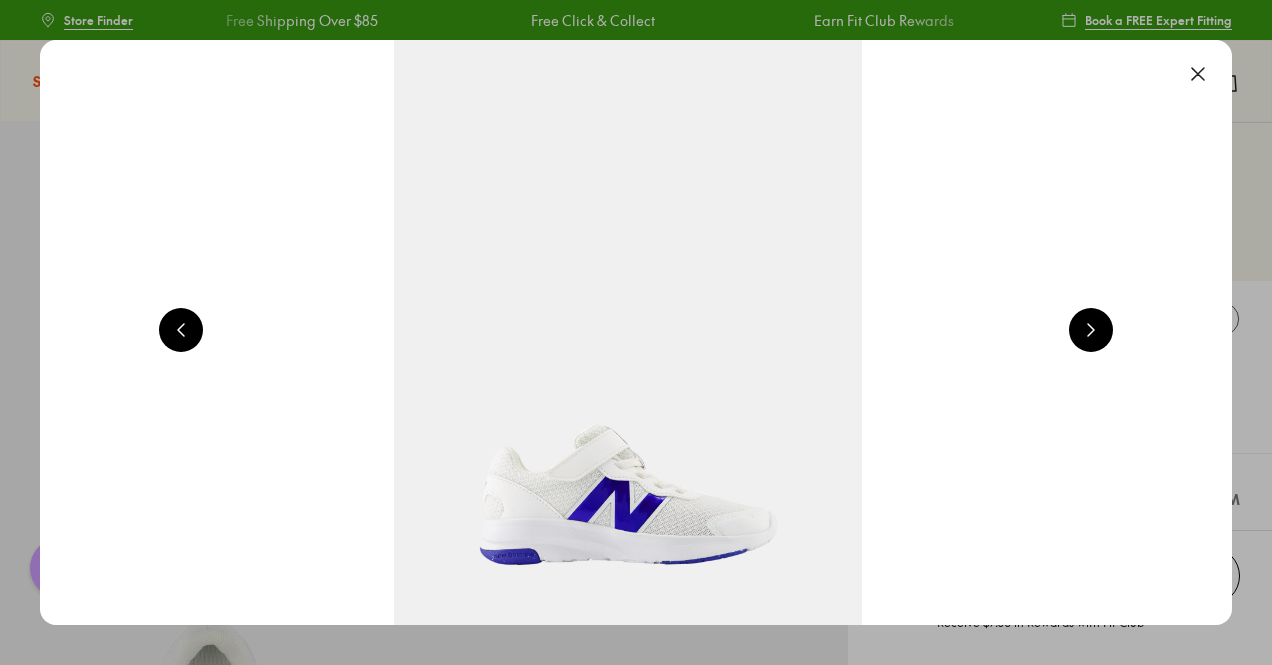 click at bounding box center (1198, 74) 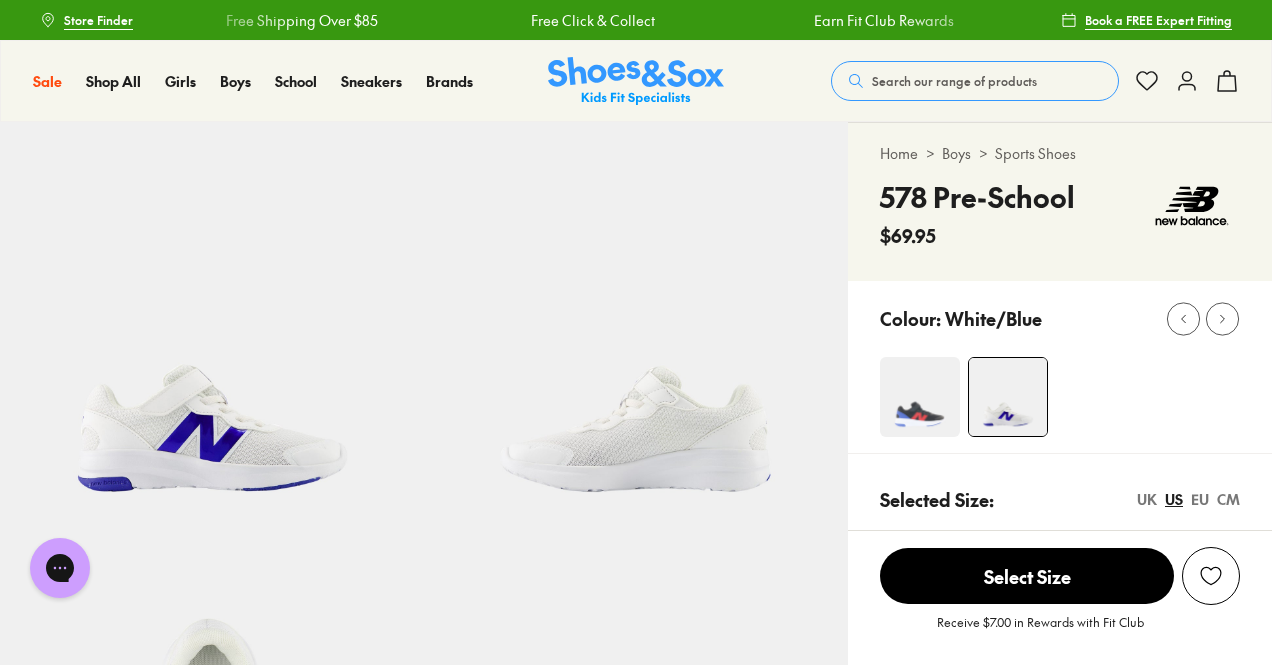 click at bounding box center [920, 397] 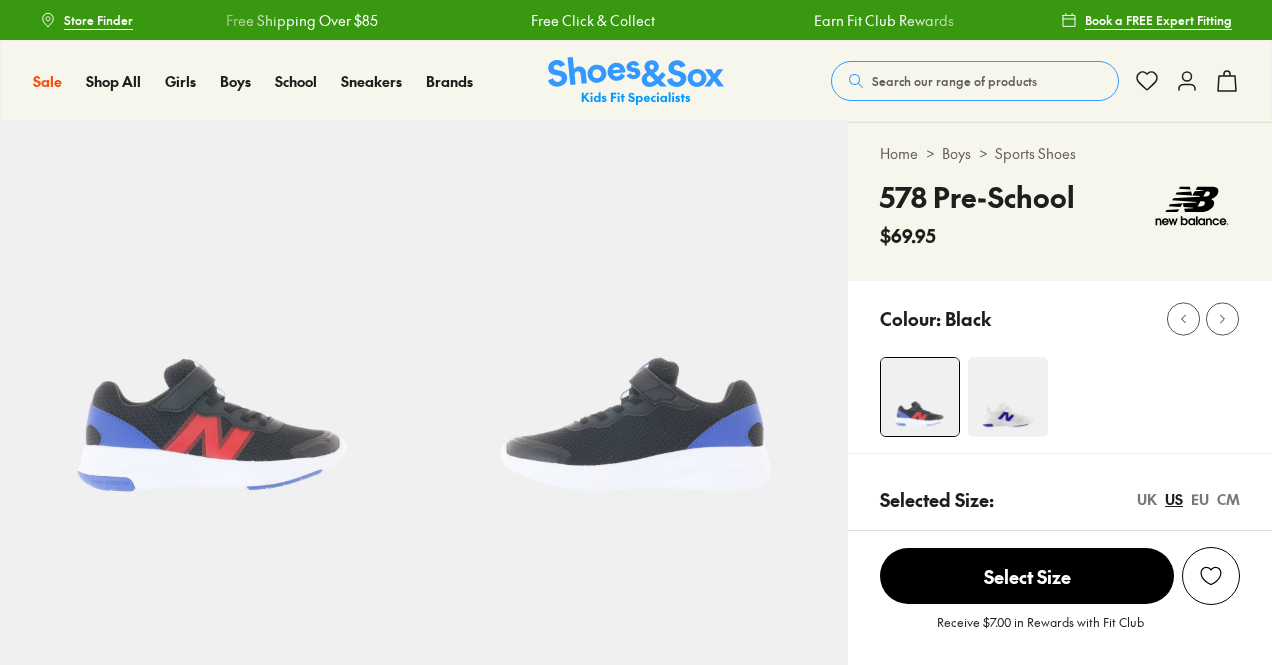 scroll, scrollTop: 0, scrollLeft: 0, axis: both 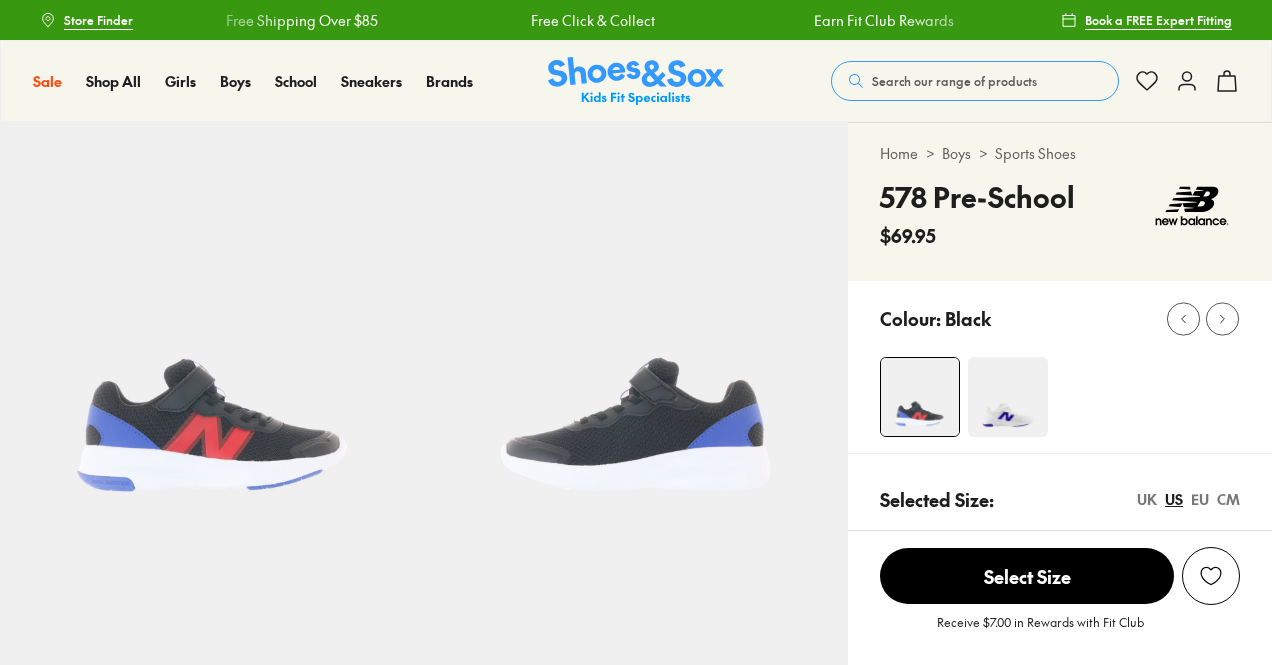 select on "*" 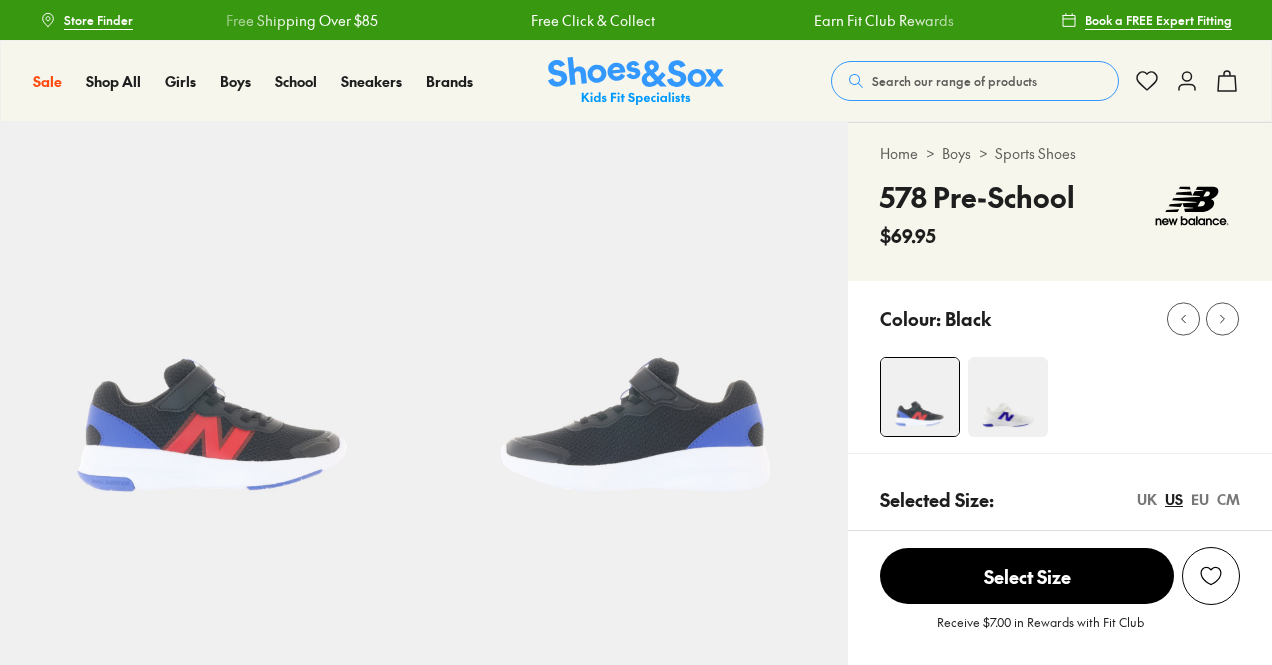 click at bounding box center (1008, 397) 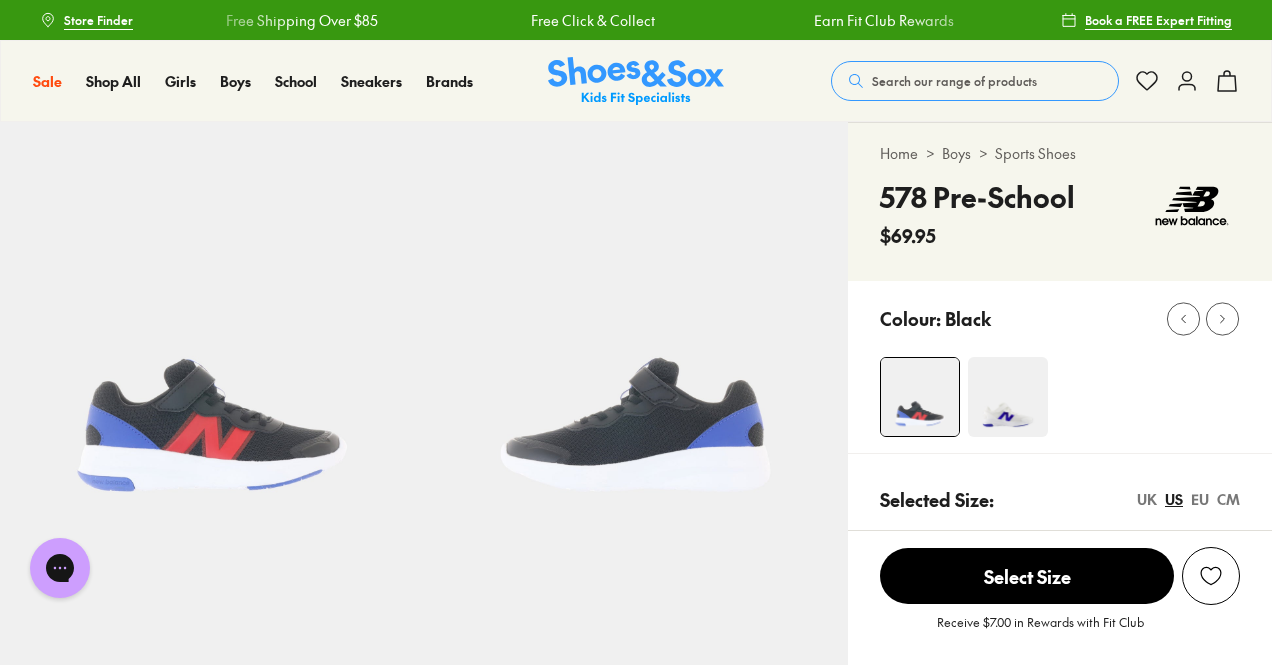 scroll, scrollTop: 0, scrollLeft: 0, axis: both 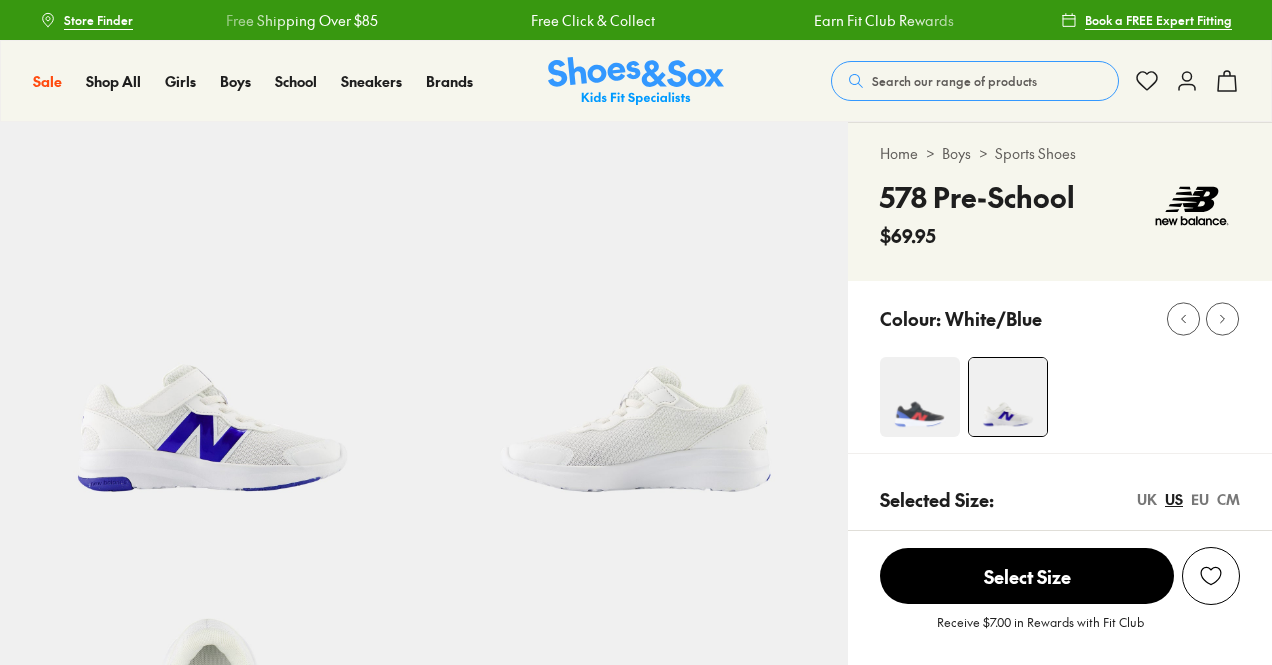select on "*" 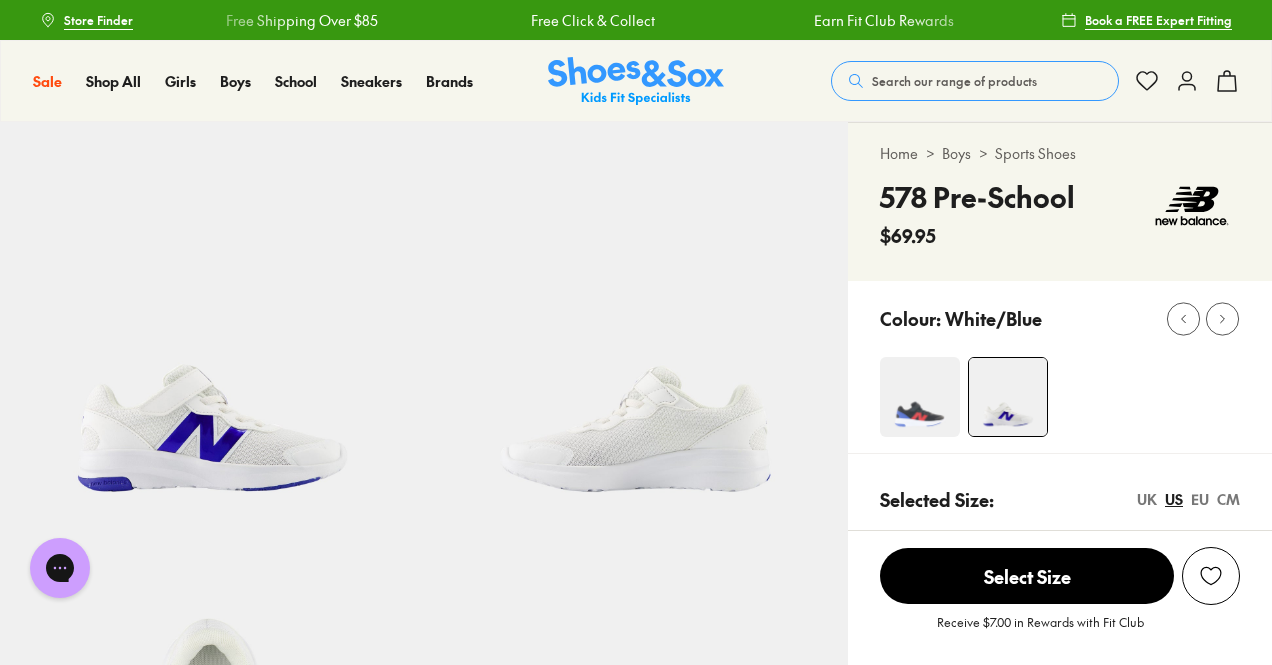 scroll, scrollTop: 0, scrollLeft: 0, axis: both 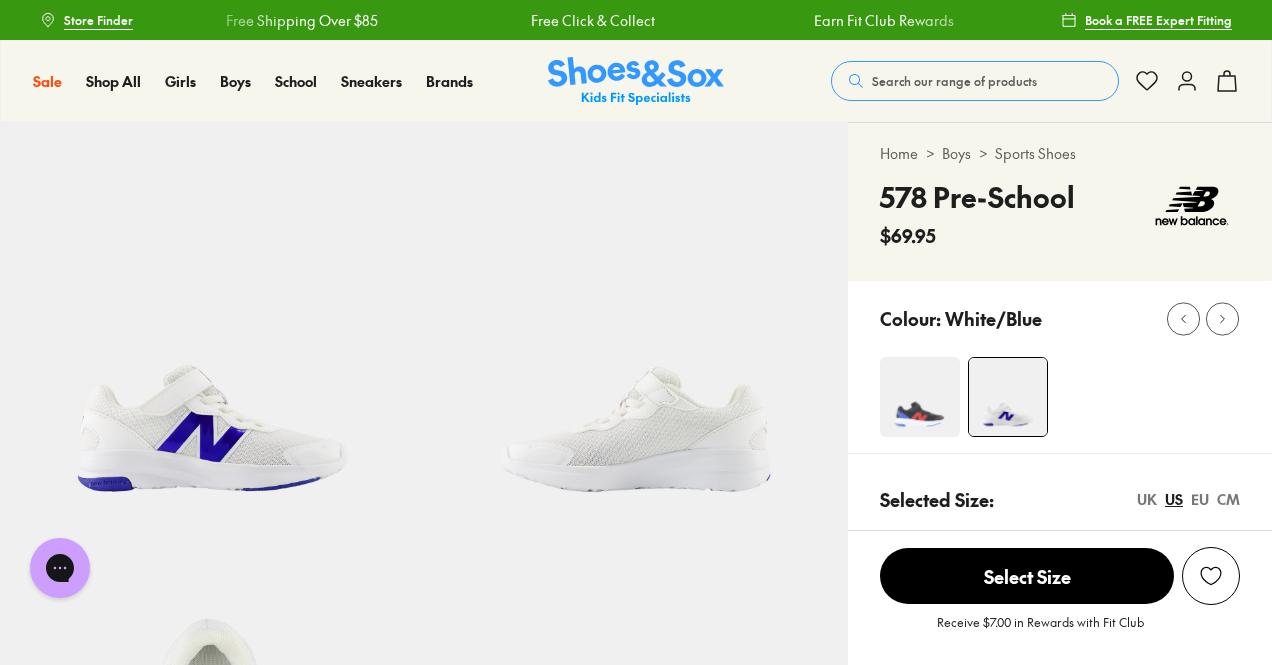 click at bounding box center (920, 397) 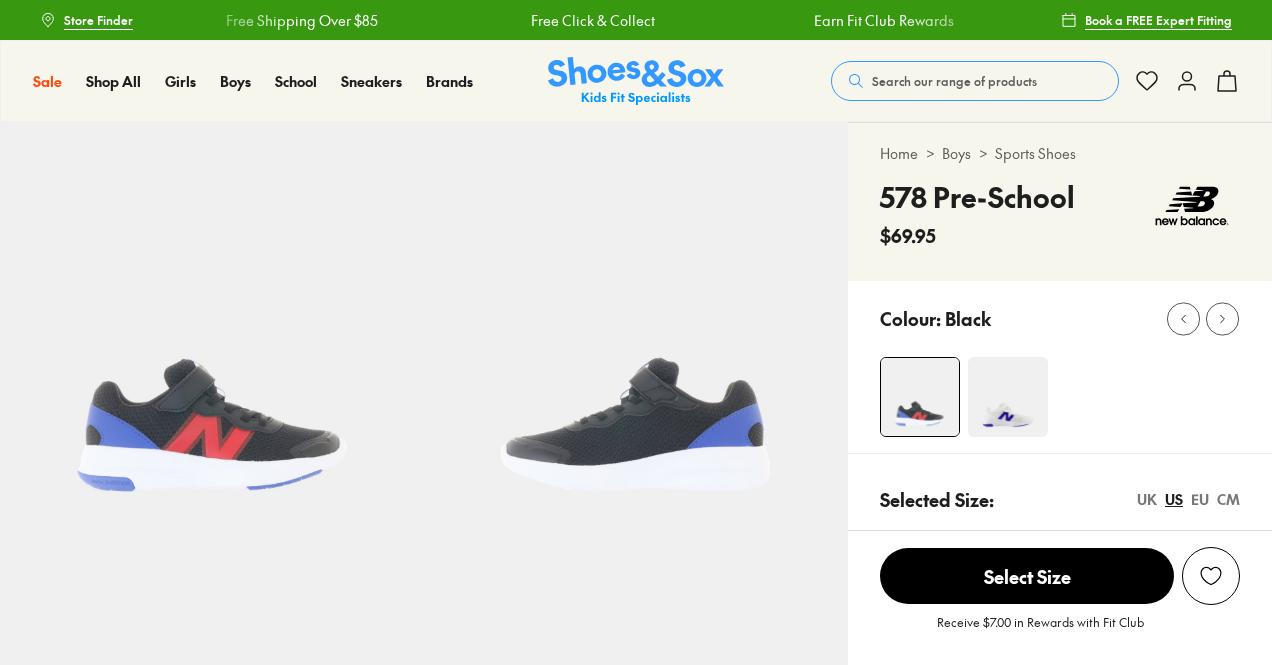 scroll, scrollTop: 0, scrollLeft: 0, axis: both 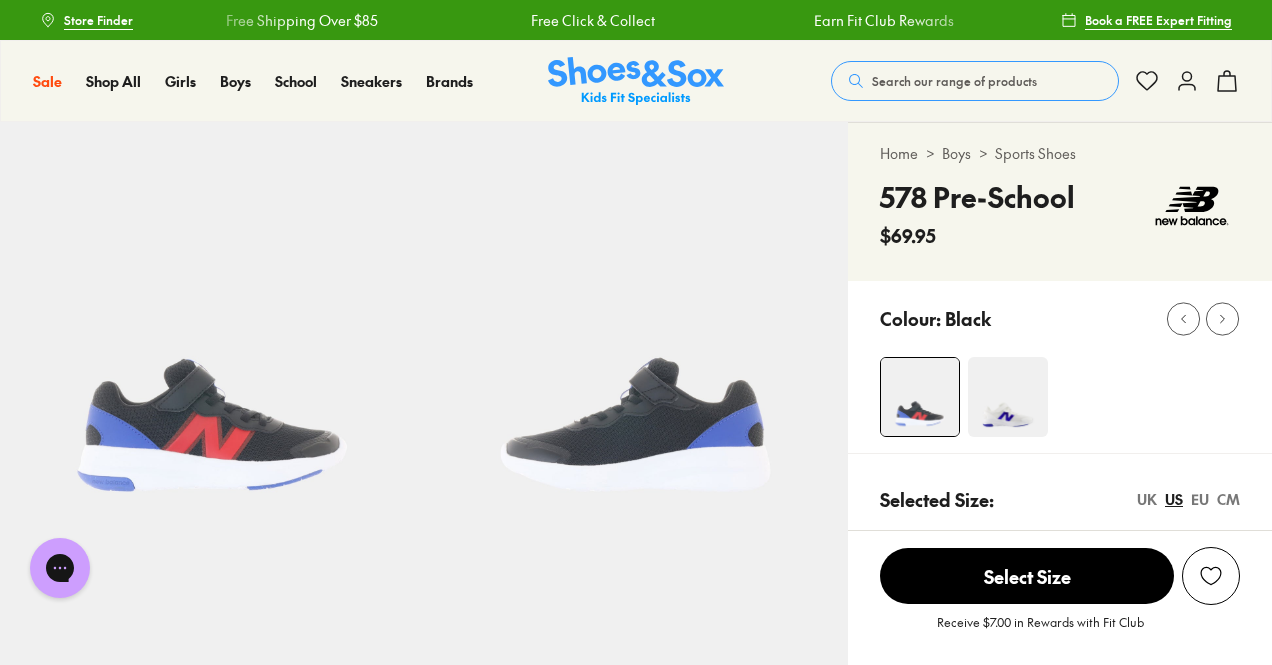 click at bounding box center [1008, 397] 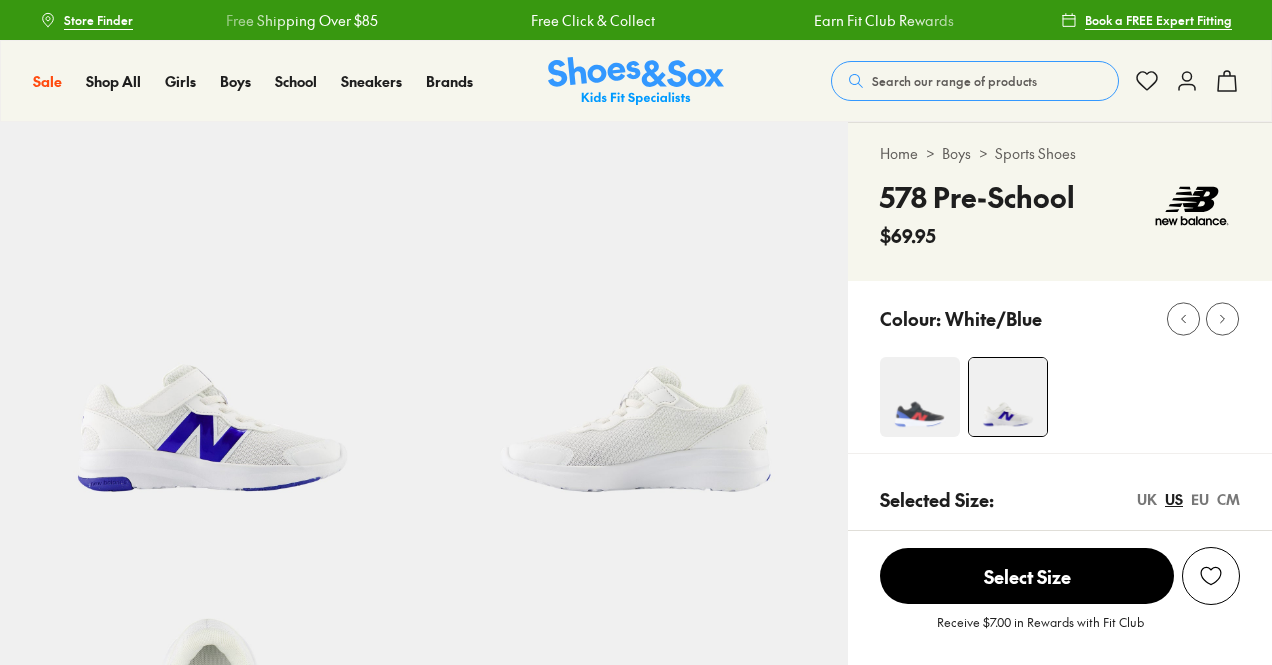 select on "*" 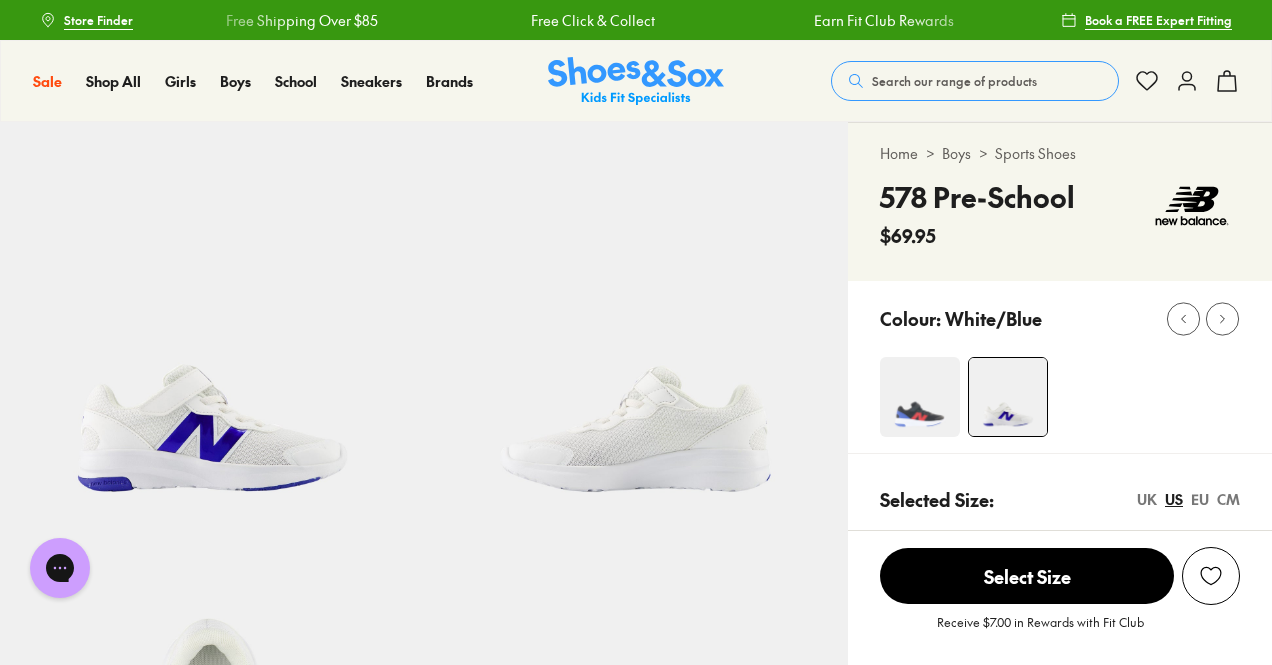 scroll, scrollTop: 0, scrollLeft: 0, axis: both 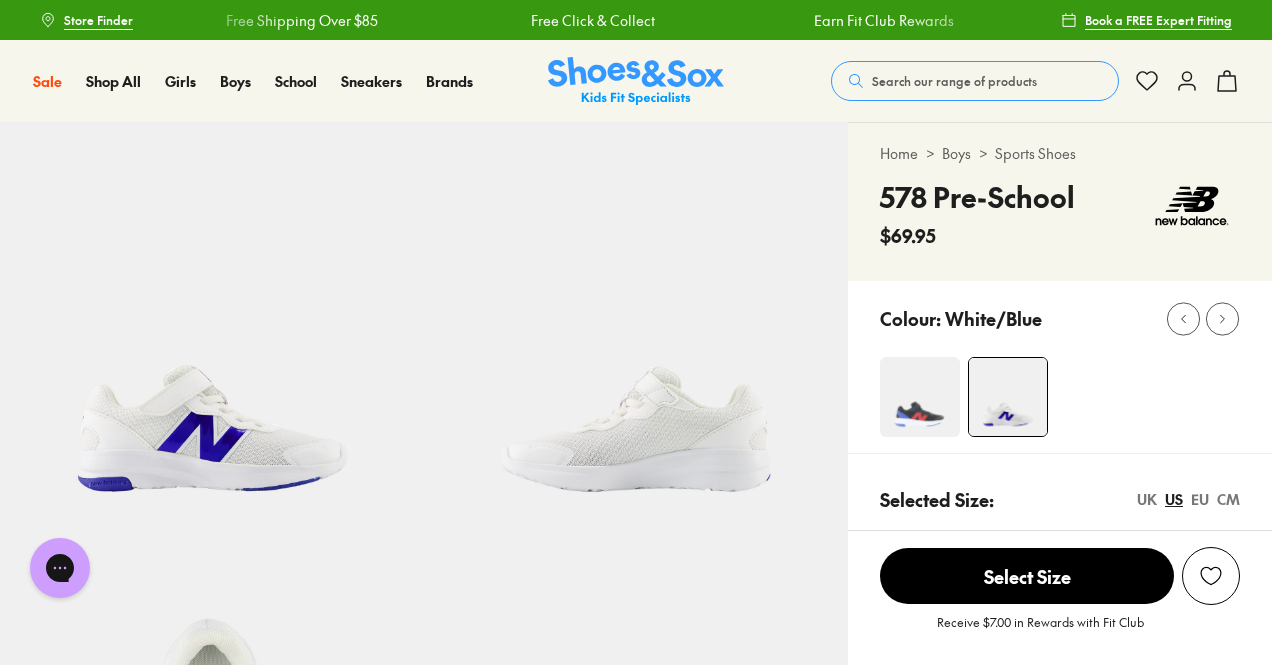 click on "Search our range of products" at bounding box center (954, 81) 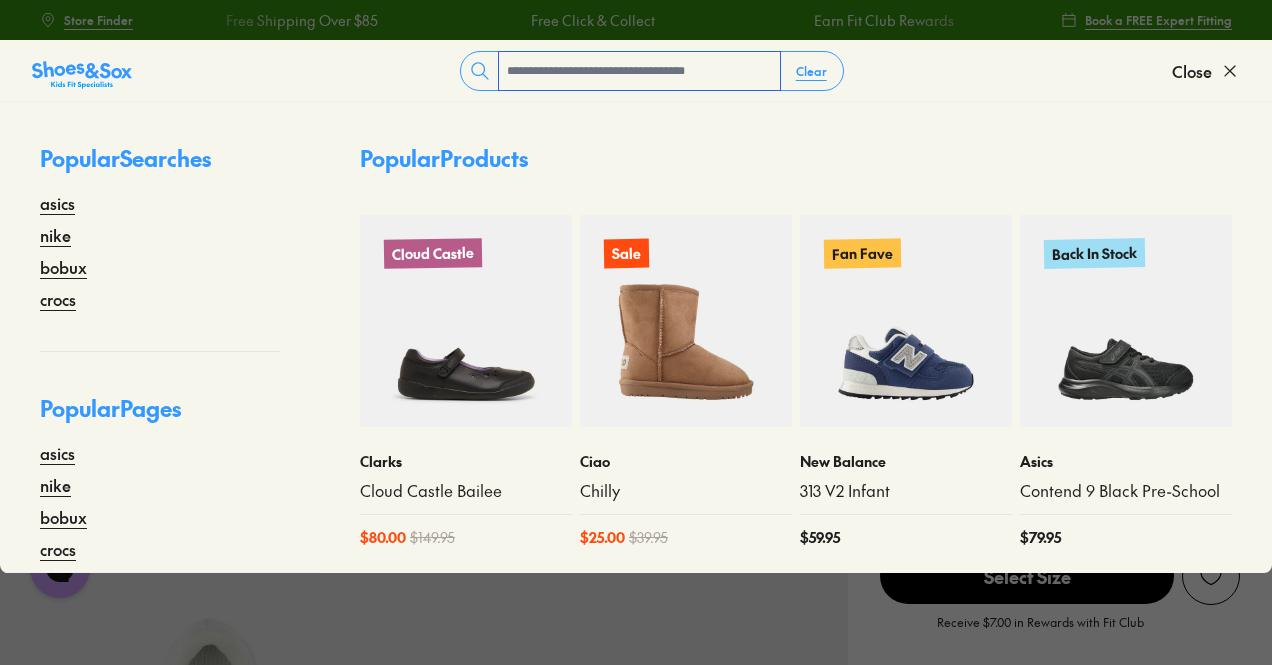 click at bounding box center [639, 71] 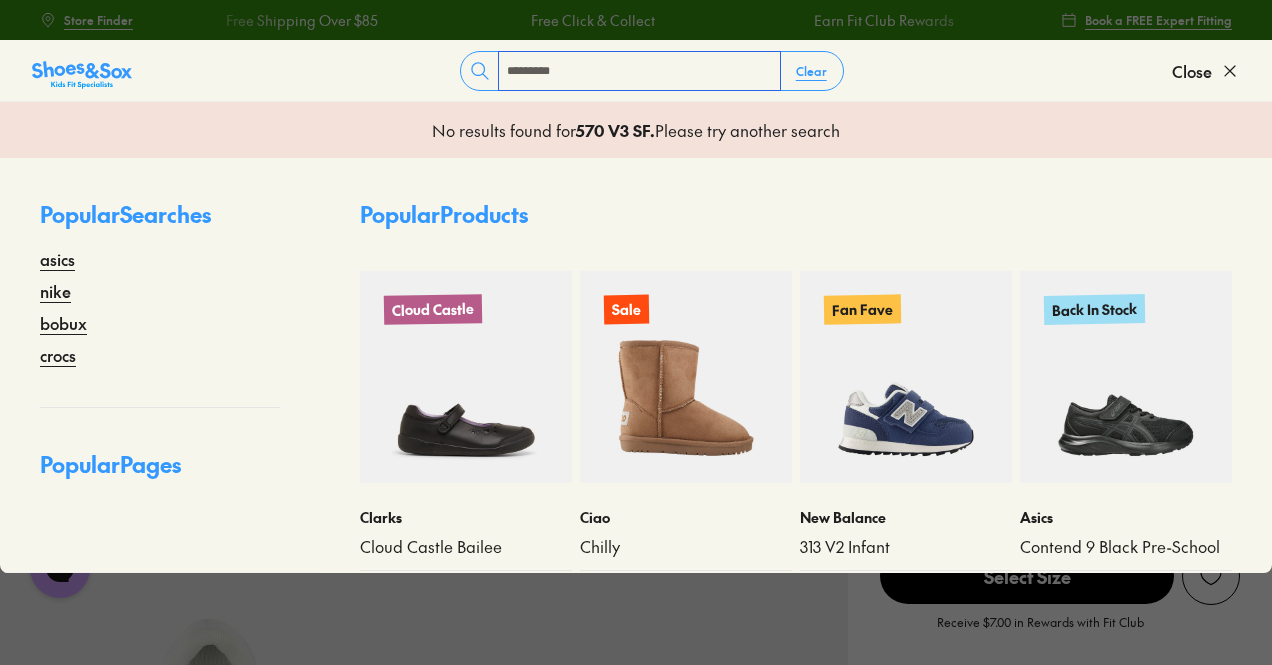 type on "*********" 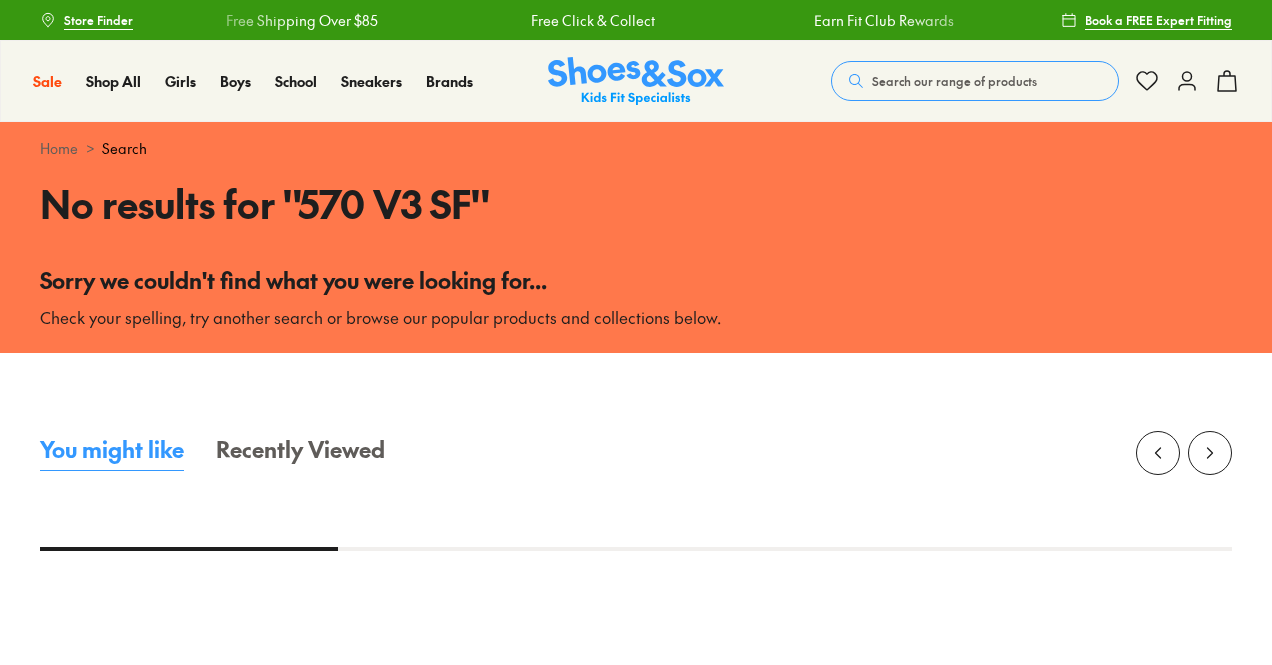 scroll, scrollTop: 0, scrollLeft: 0, axis: both 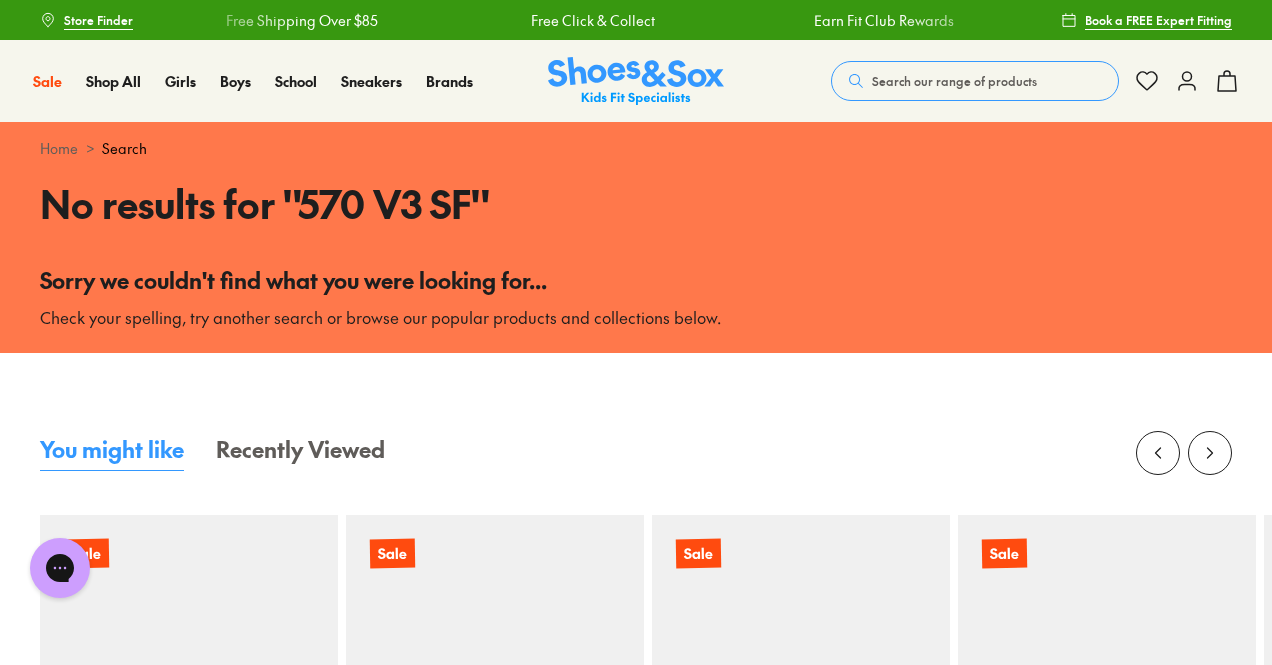 click on "Search our range of products" at bounding box center (954, 81) 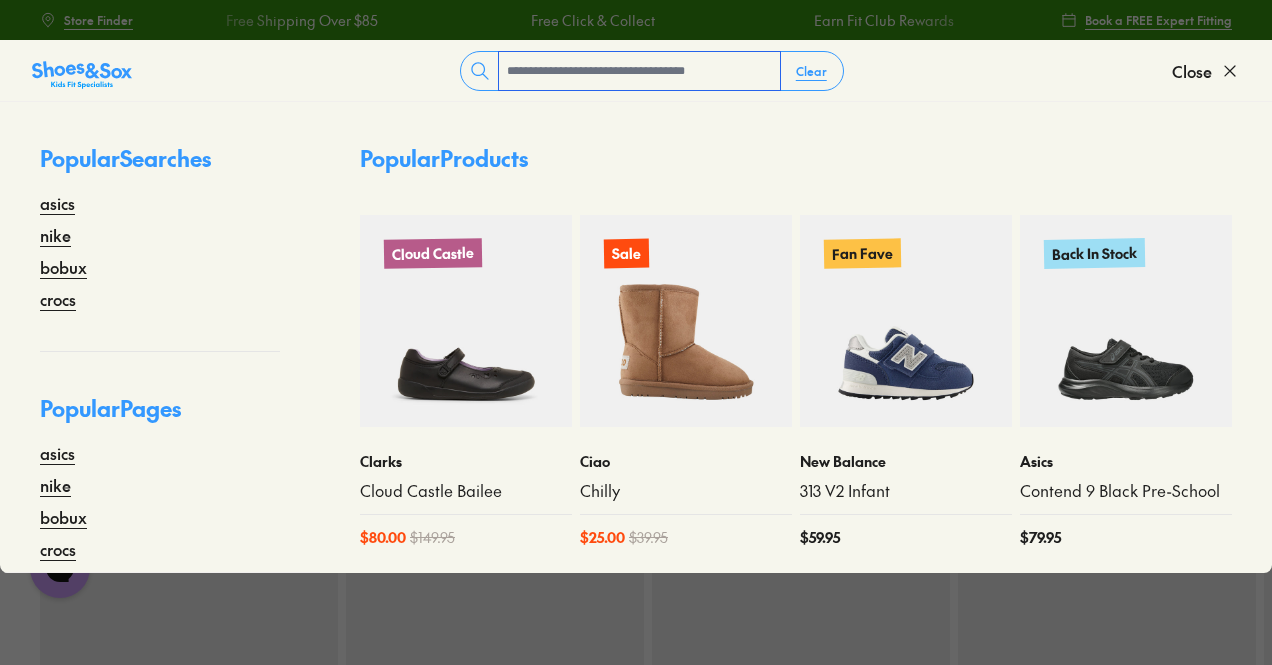 paste on "**********" 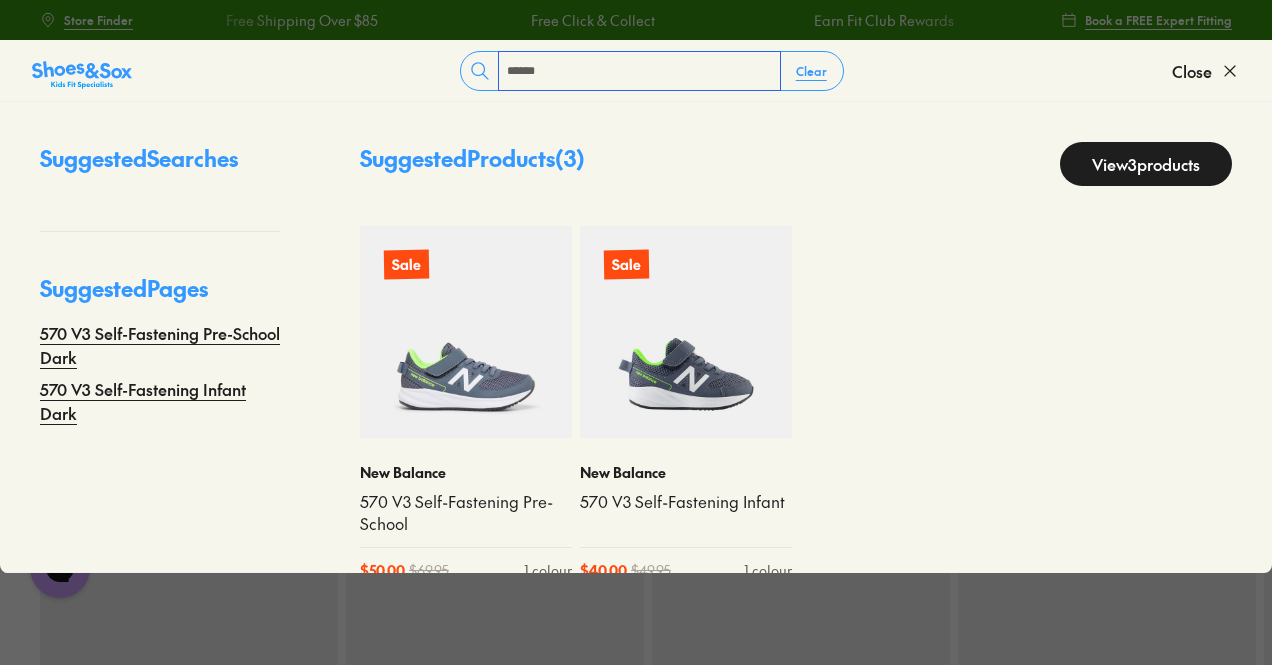 type on "******" 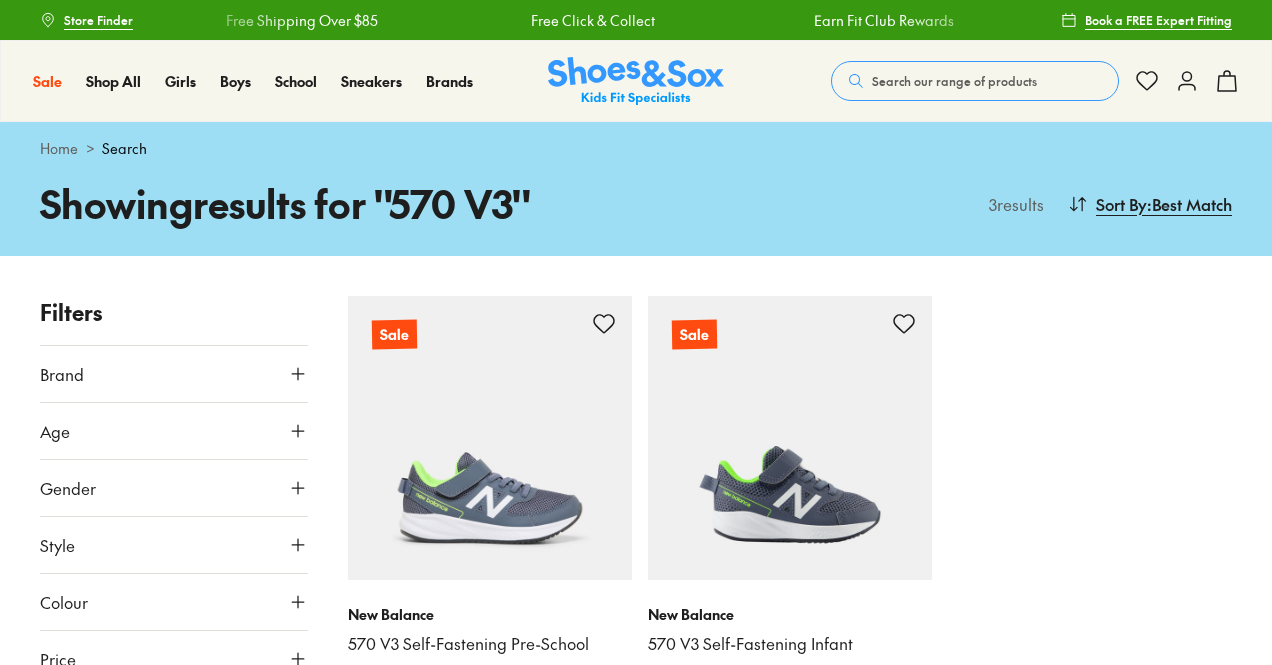 scroll, scrollTop: 0, scrollLeft: 0, axis: both 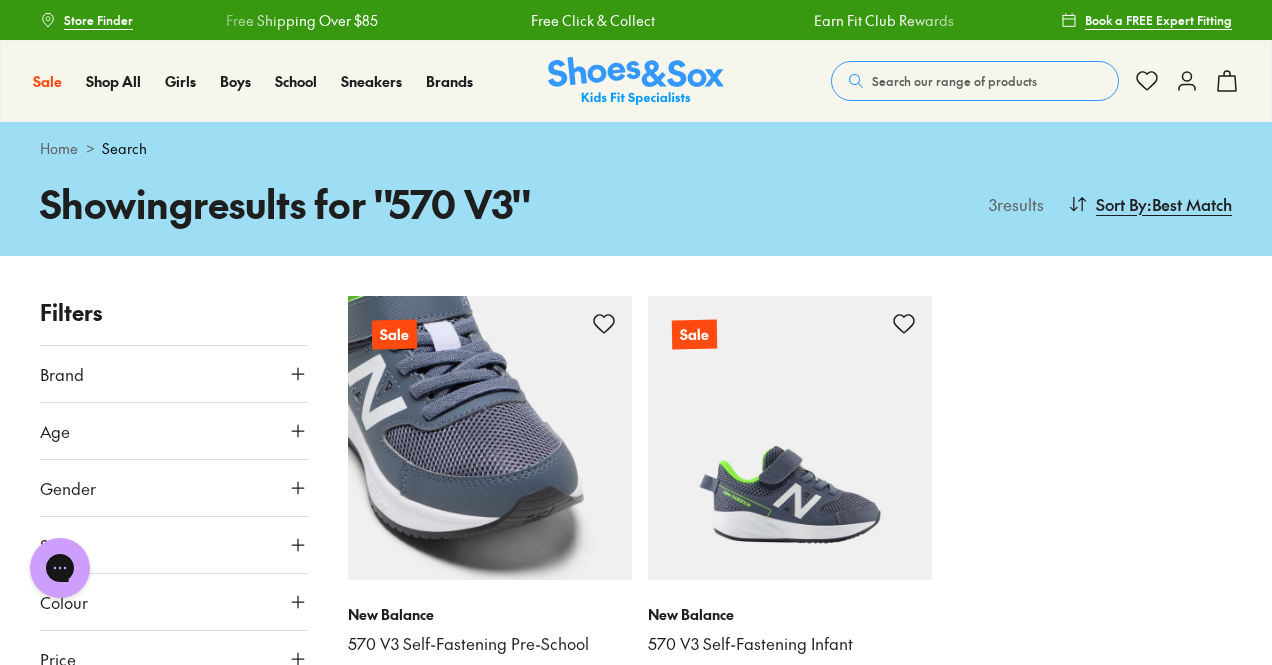 click at bounding box center [490, 438] 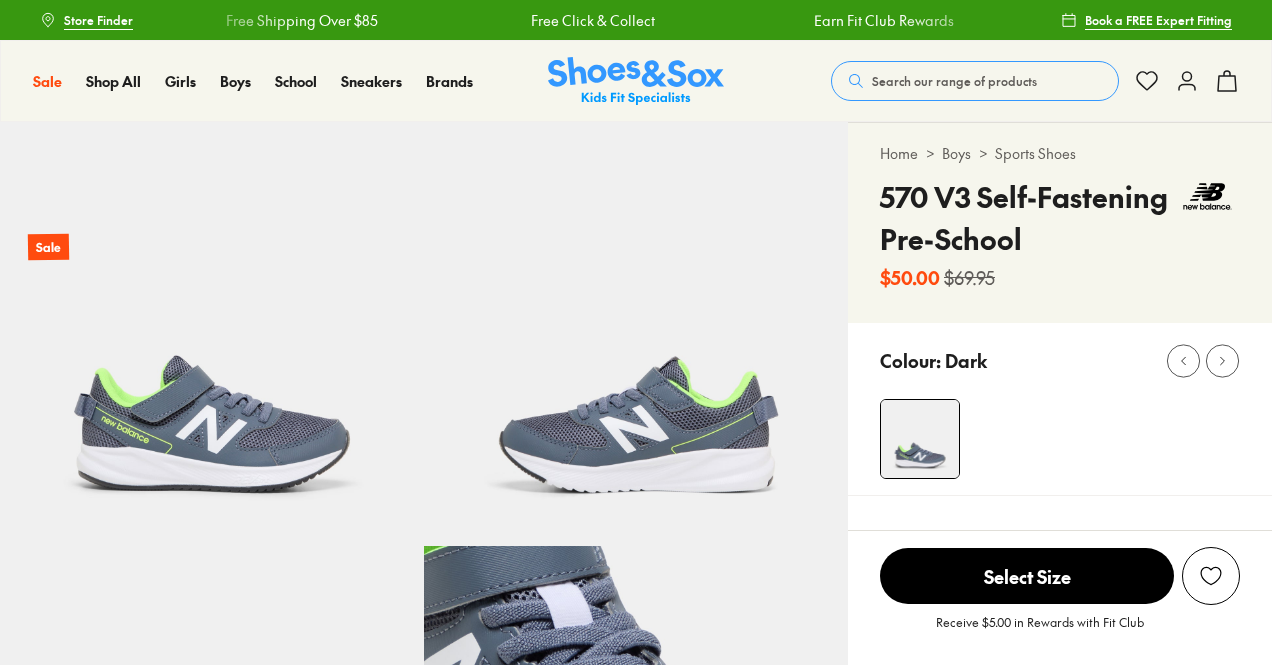 scroll, scrollTop: 0, scrollLeft: 0, axis: both 